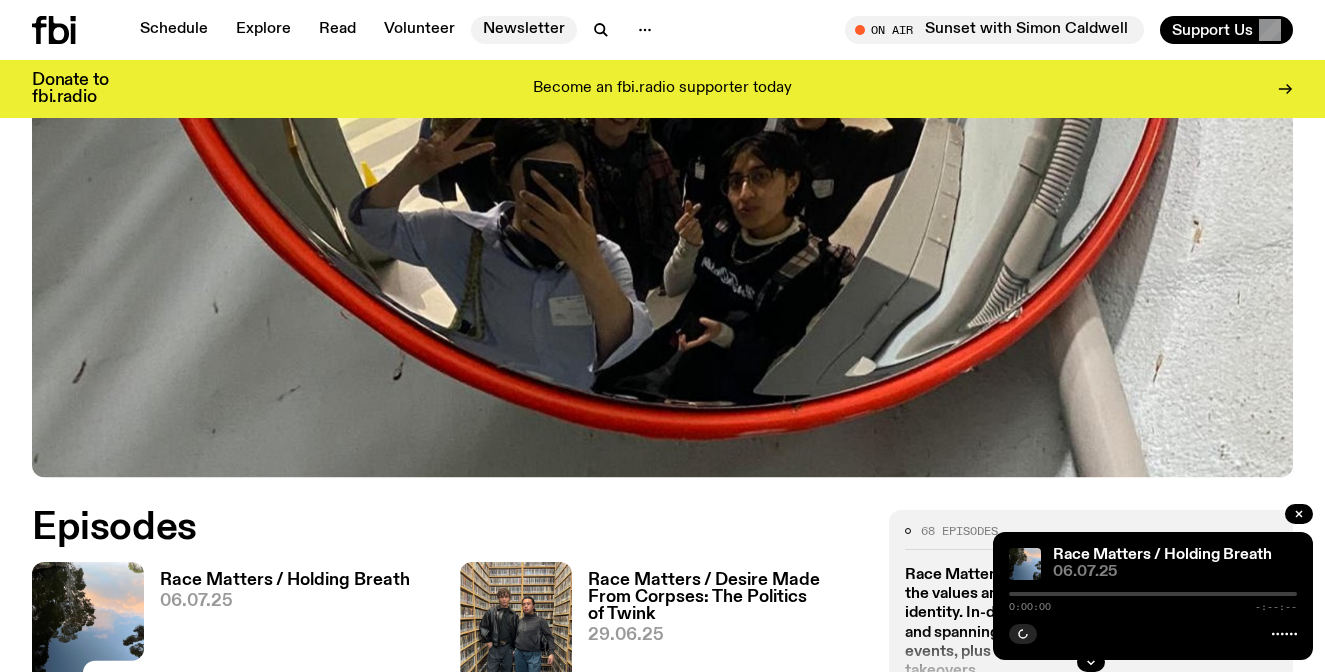 scroll, scrollTop: 341, scrollLeft: 0, axis: vertical 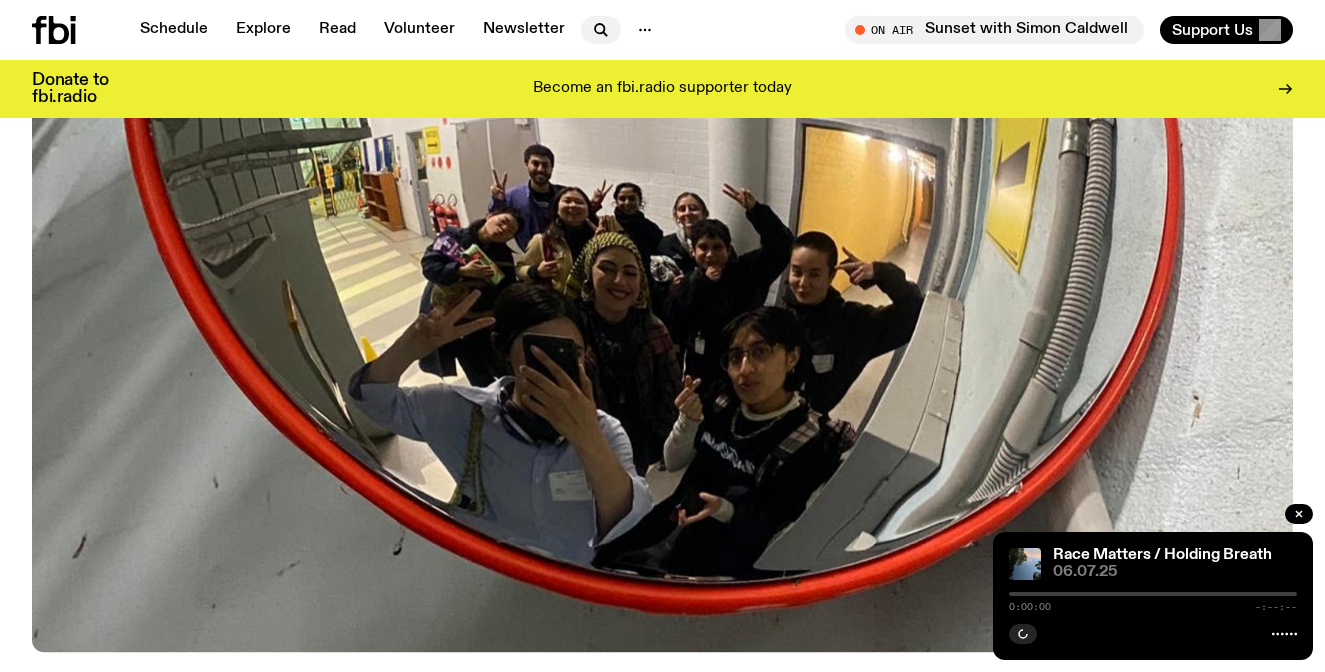 click 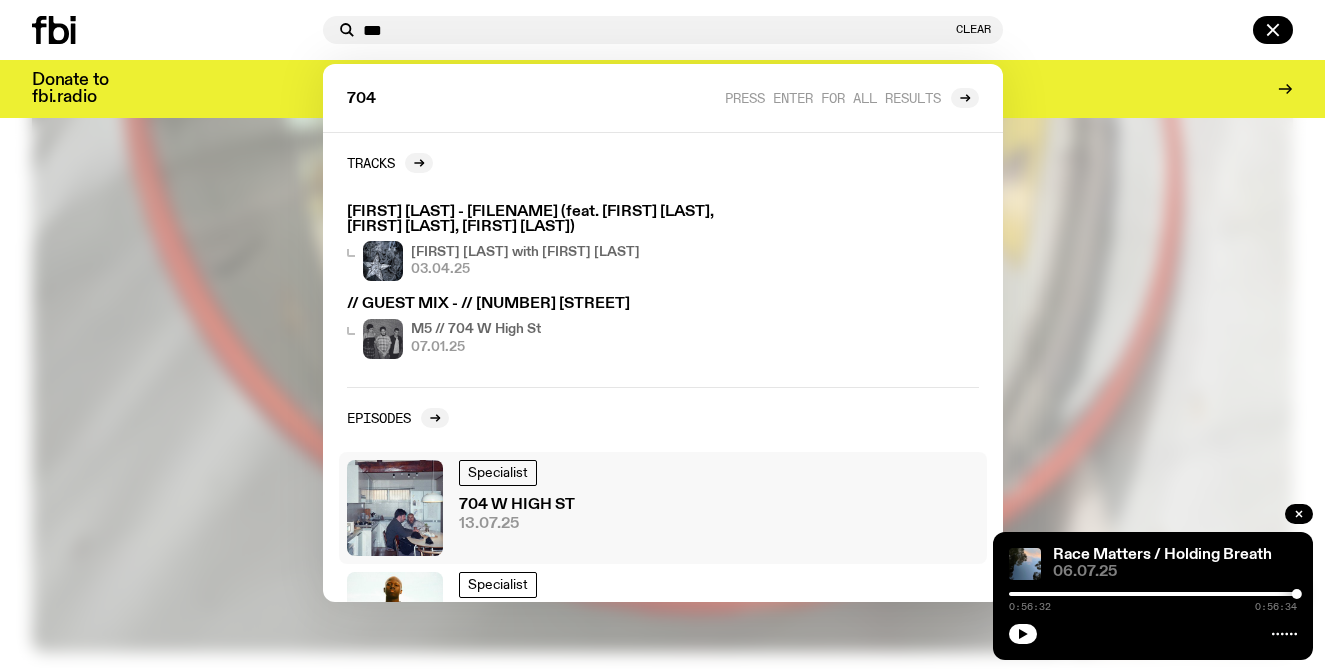 type on "***" 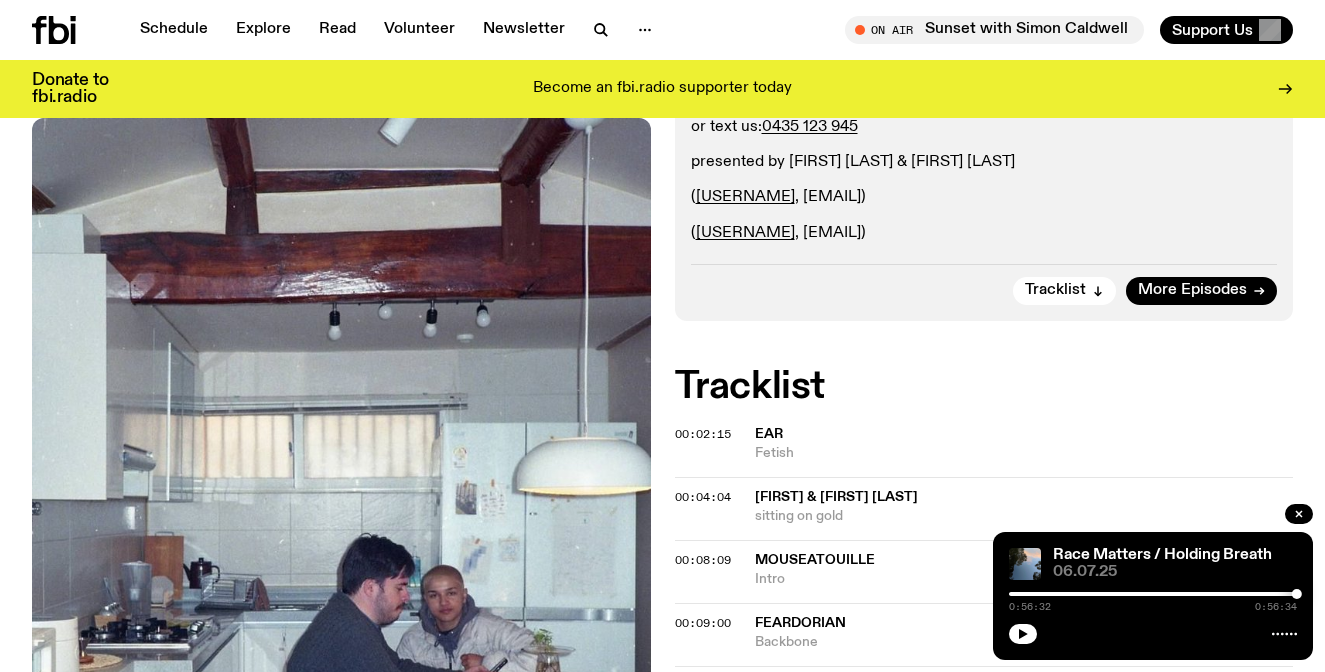 scroll, scrollTop: 445, scrollLeft: 0, axis: vertical 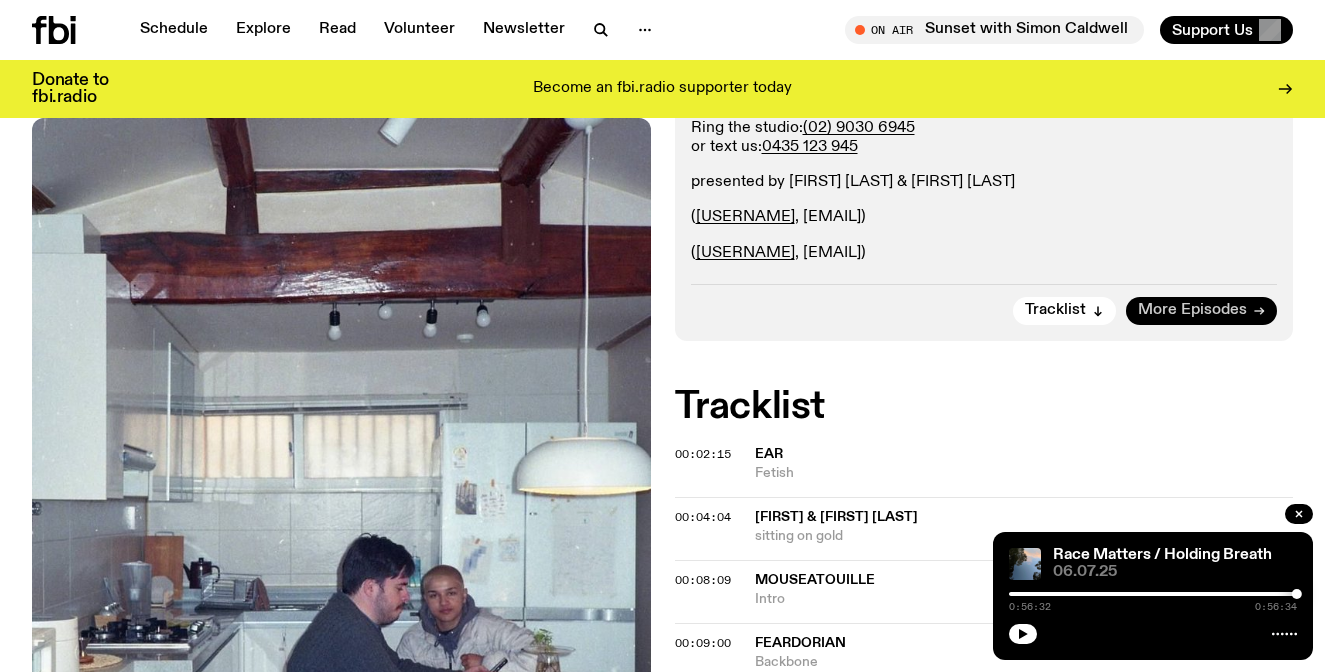 click on "More Episodes" at bounding box center (1201, 311) 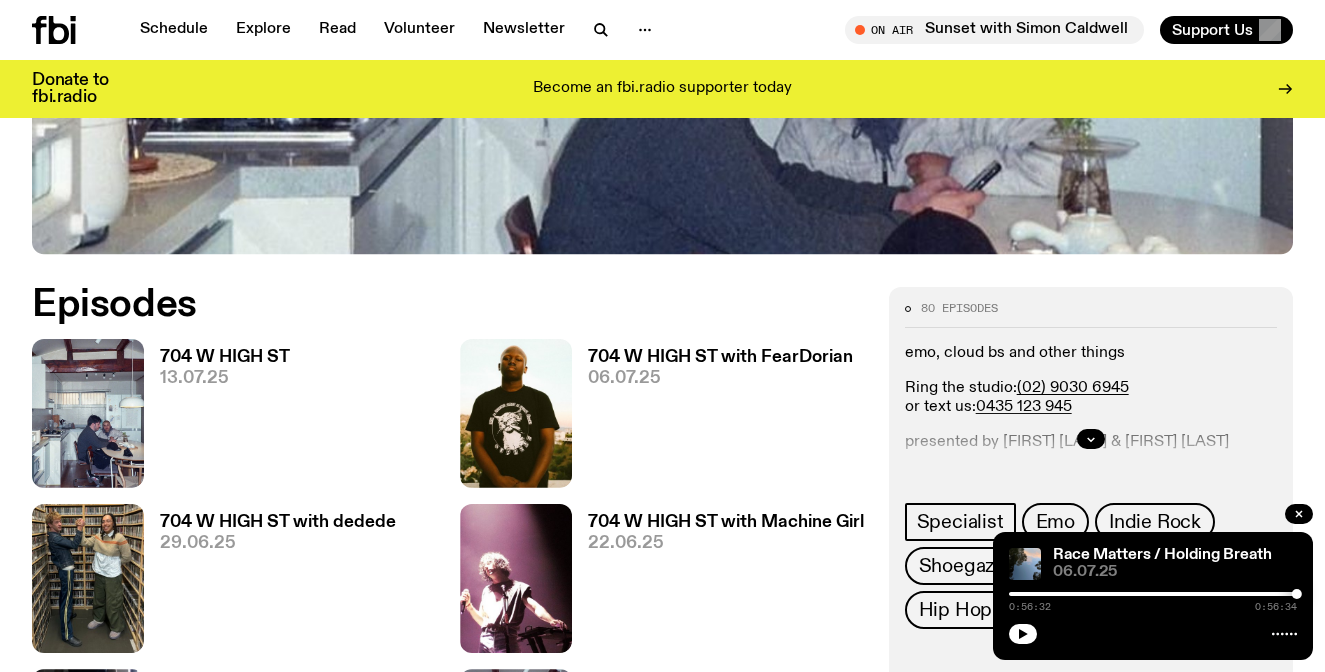 scroll, scrollTop: 740, scrollLeft: 0, axis: vertical 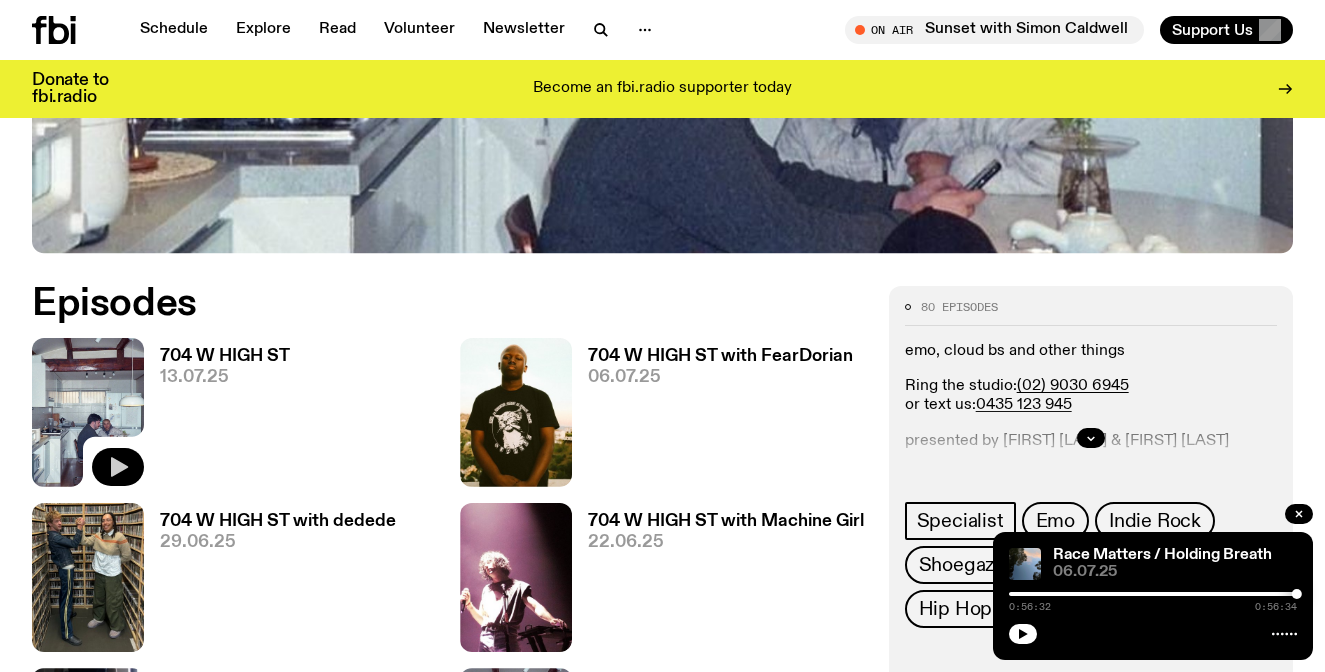 click 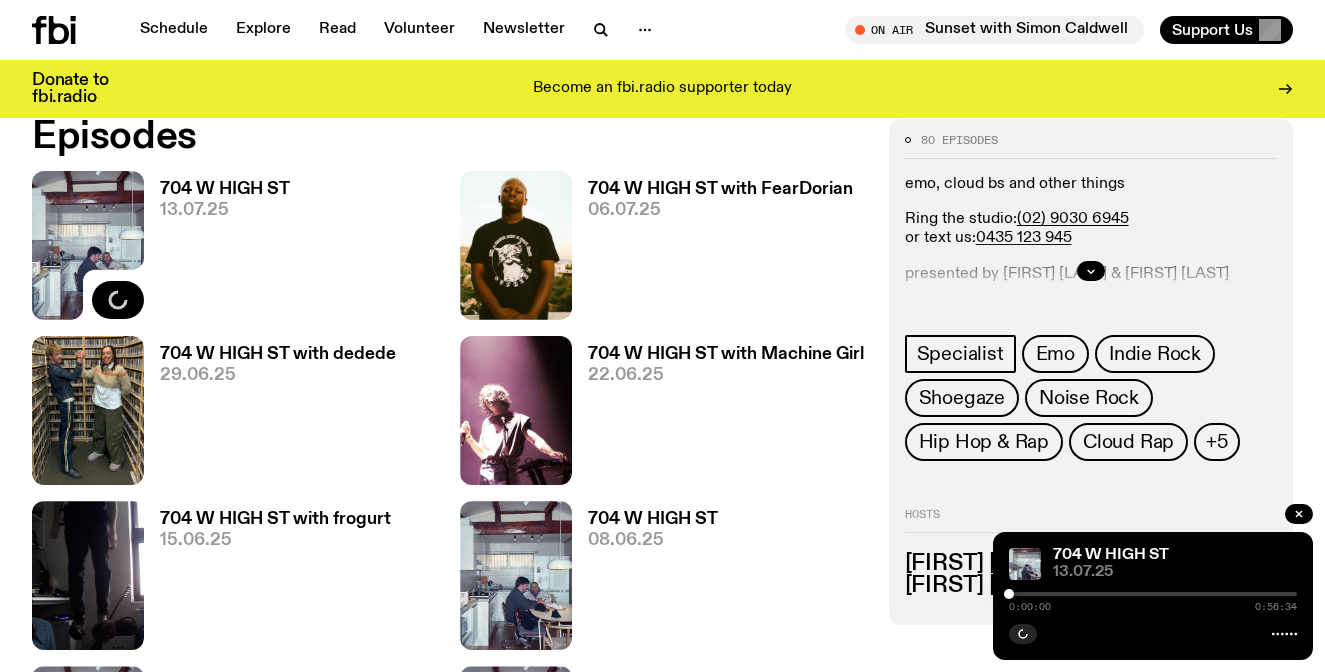 scroll, scrollTop: 910, scrollLeft: 0, axis: vertical 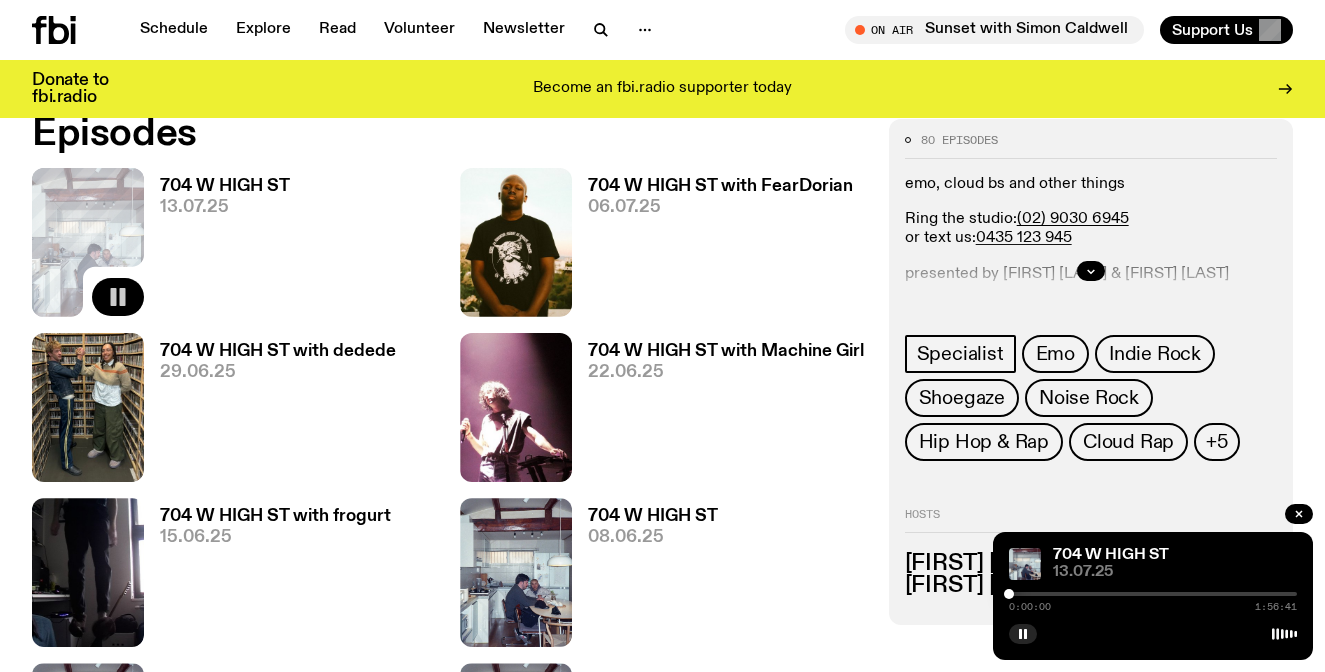 click on "704 W HIGH ST with dedede" at bounding box center (278, 351) 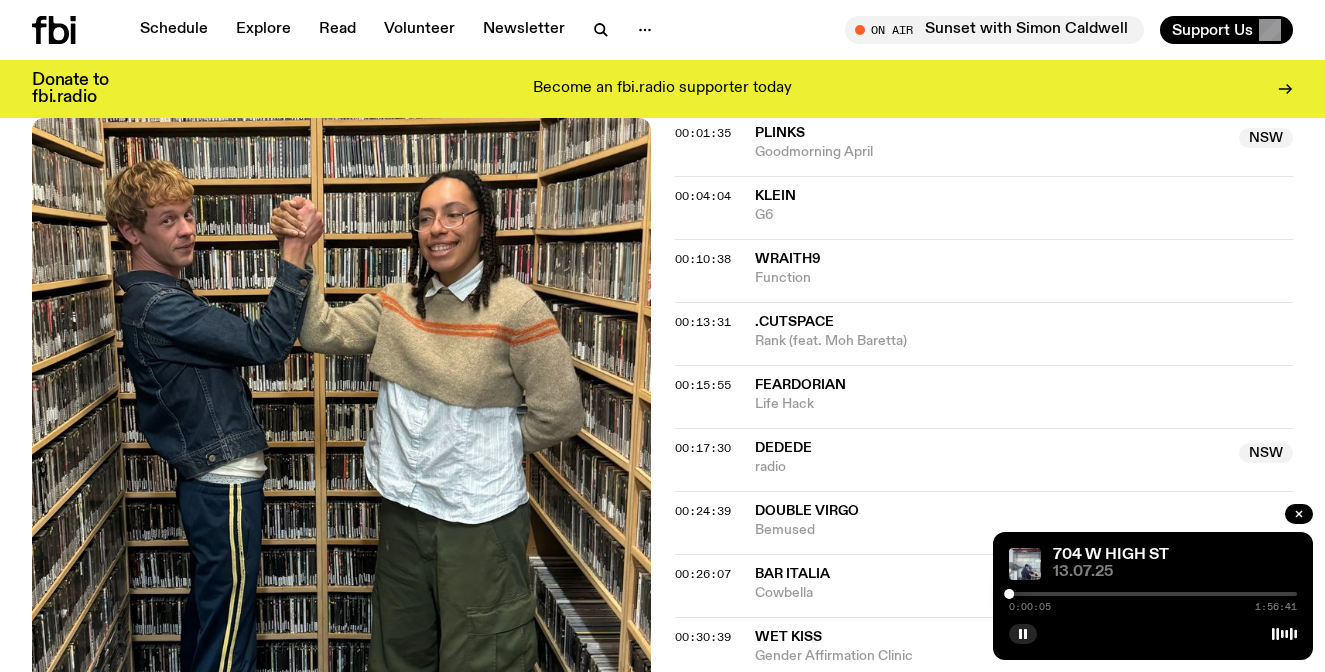 scroll, scrollTop: 802, scrollLeft: 0, axis: vertical 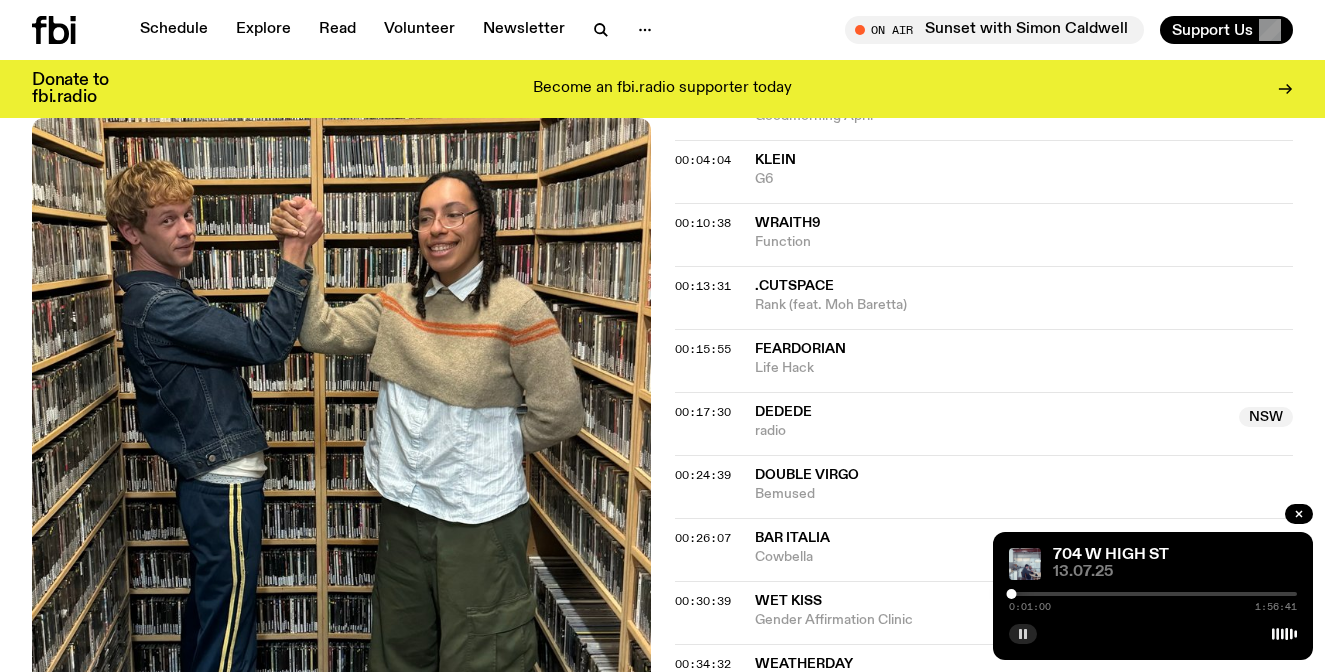 click 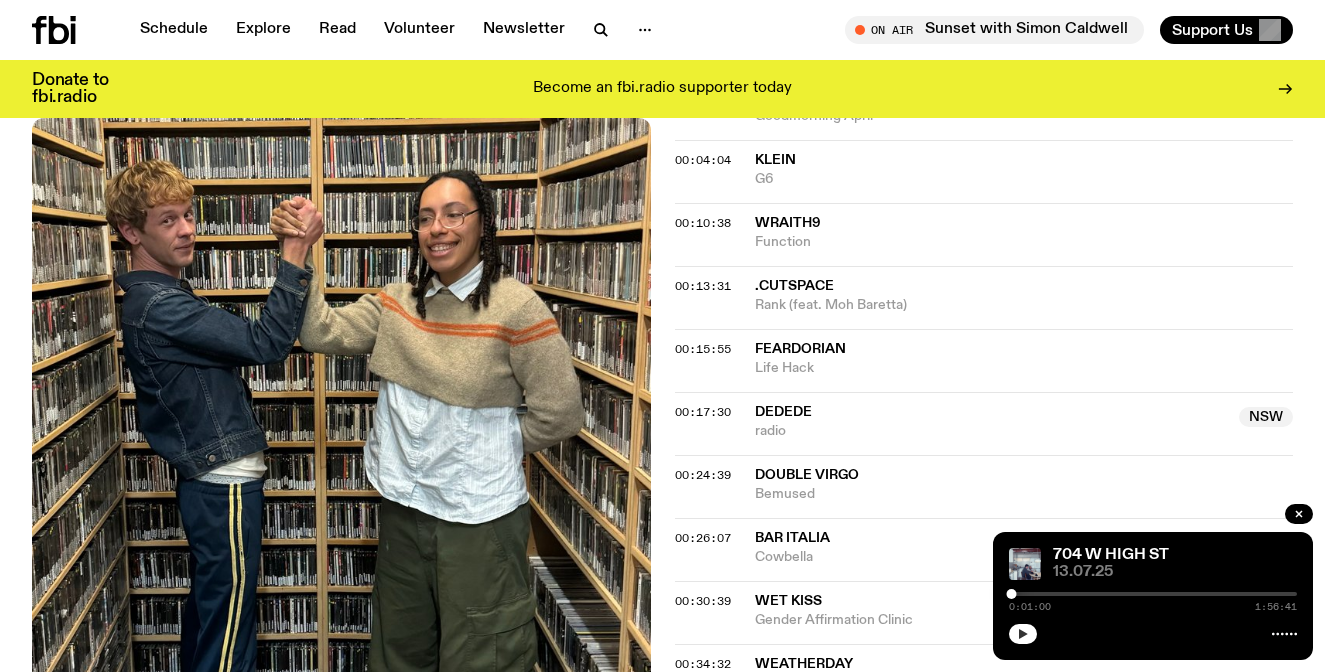 click at bounding box center (1011, 594) 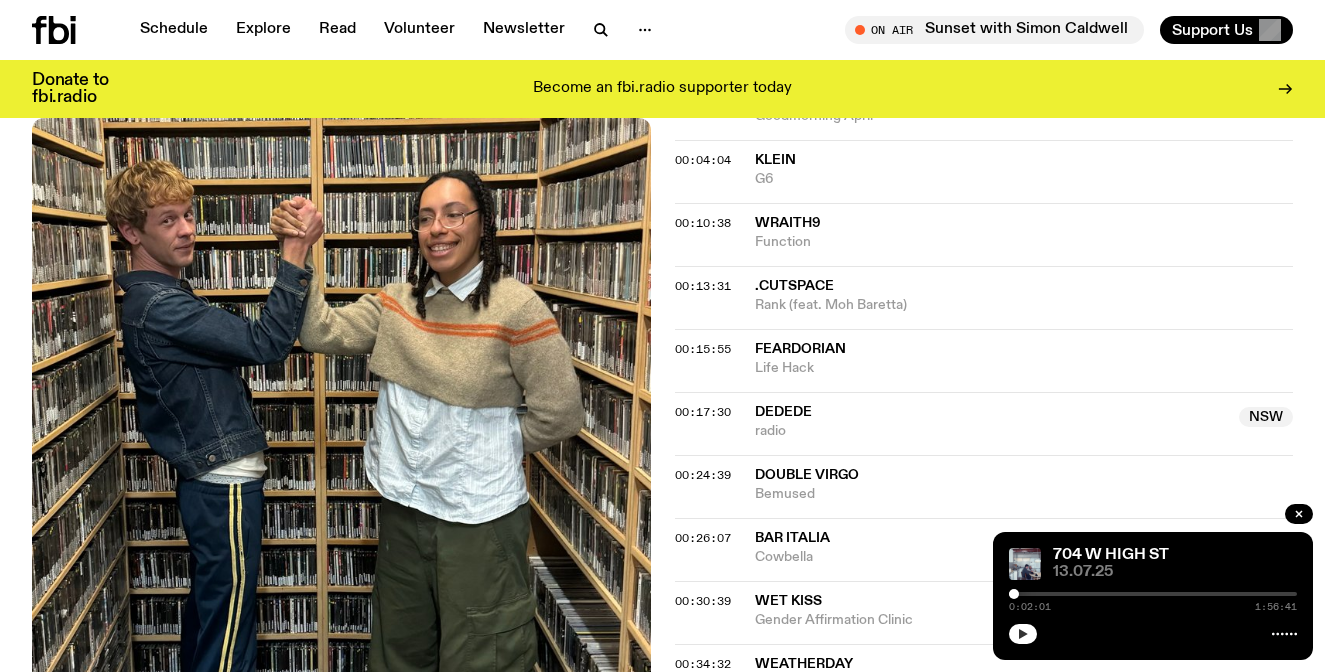 click at bounding box center [1023, 634] 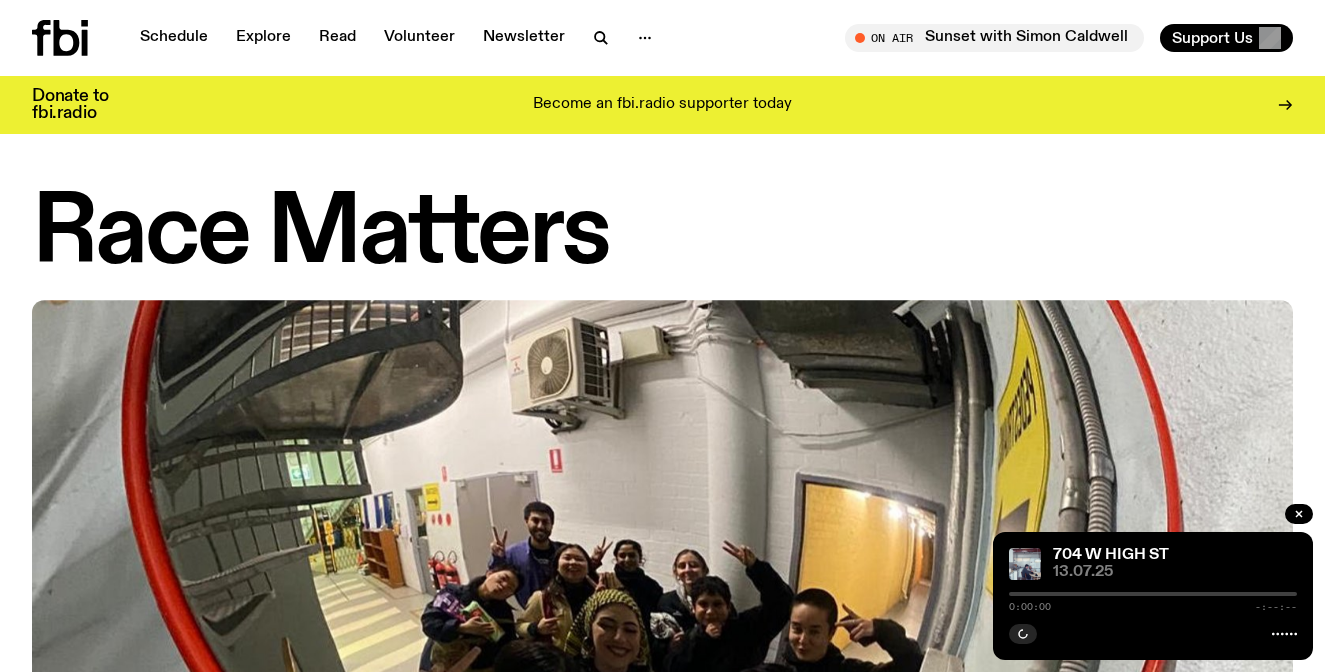 scroll, scrollTop: 0, scrollLeft: 0, axis: both 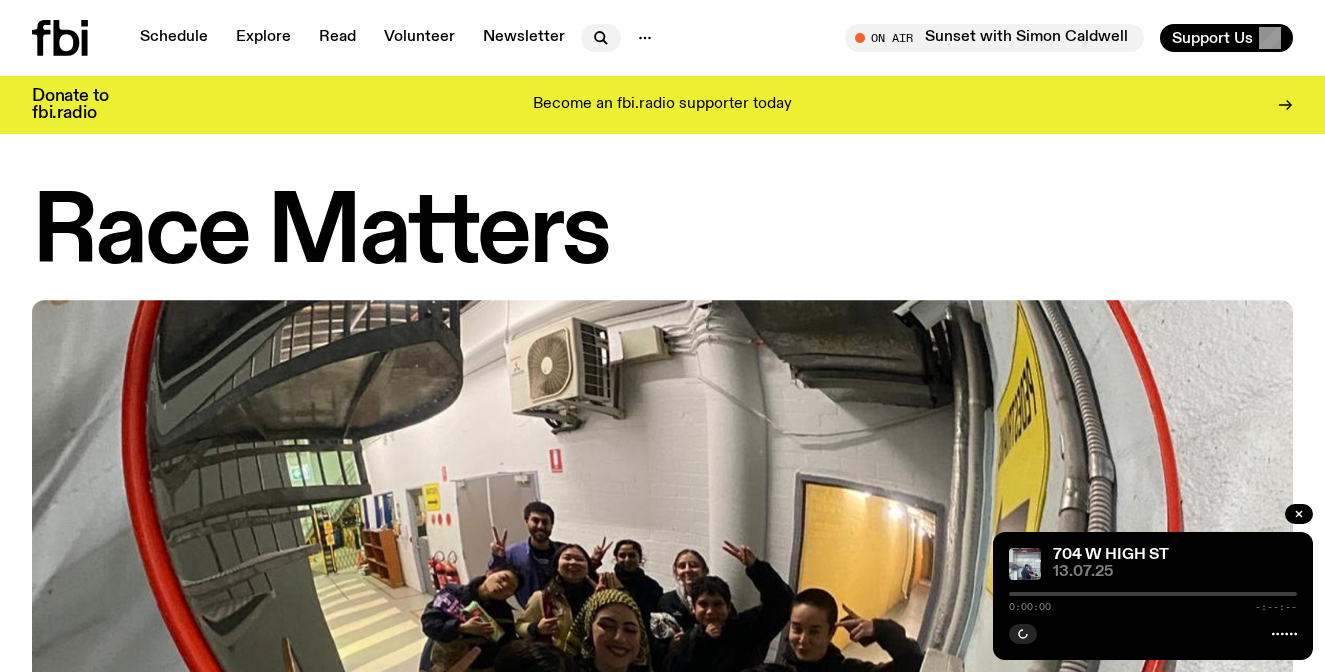 click 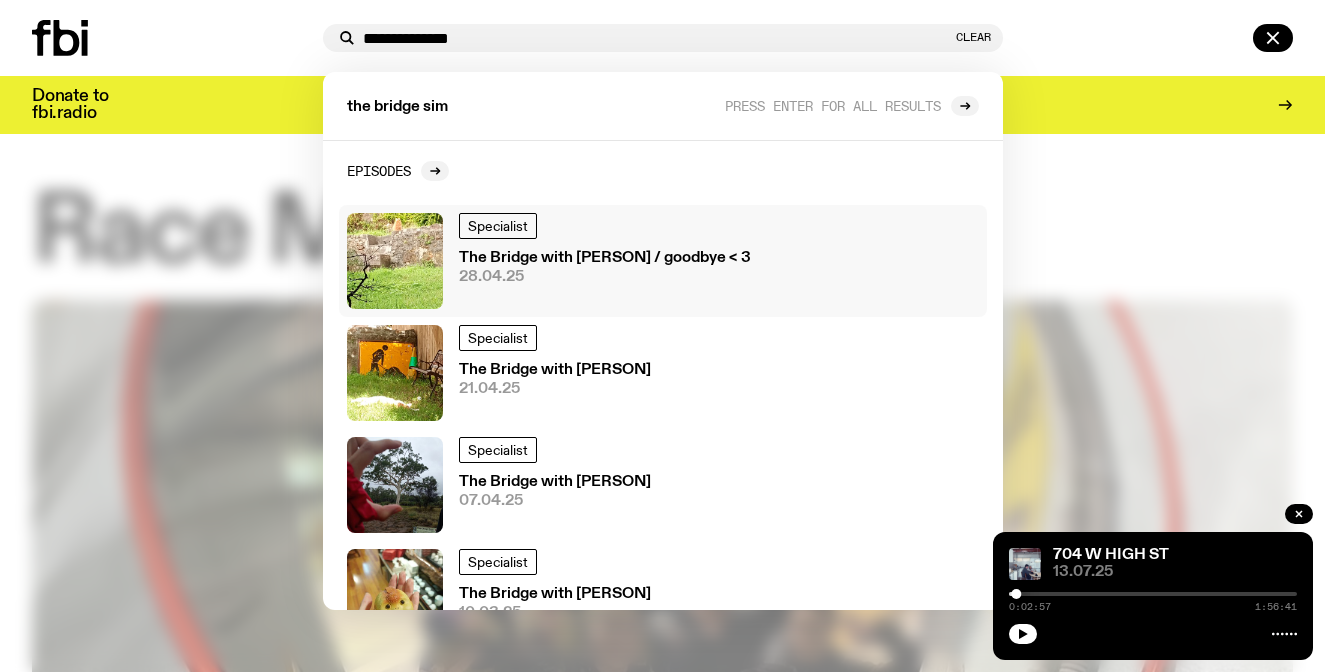 type on "**********" 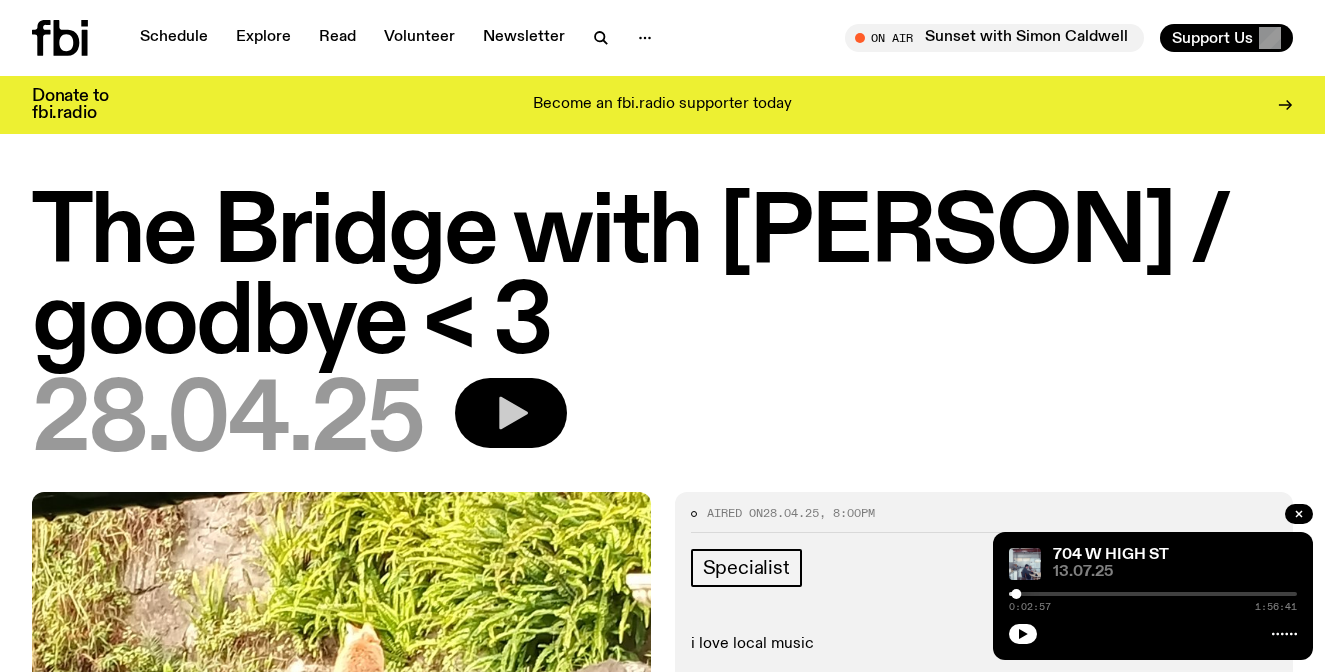 click 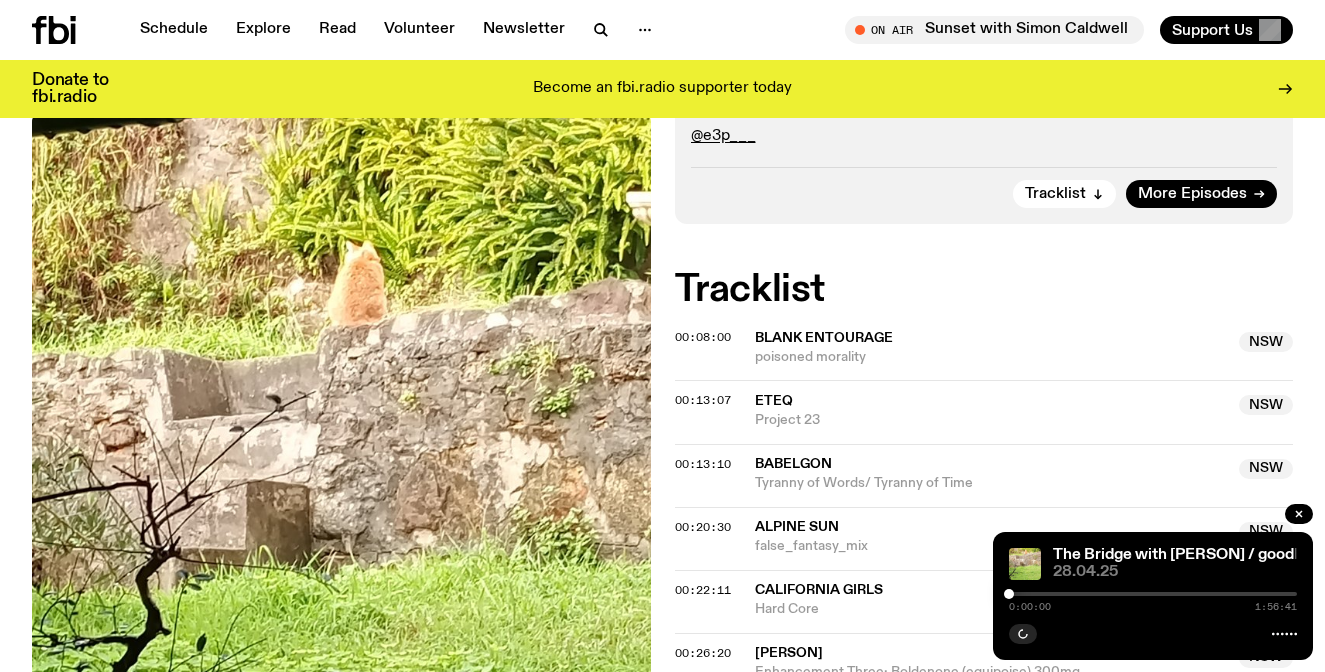 scroll, scrollTop: 373, scrollLeft: 0, axis: vertical 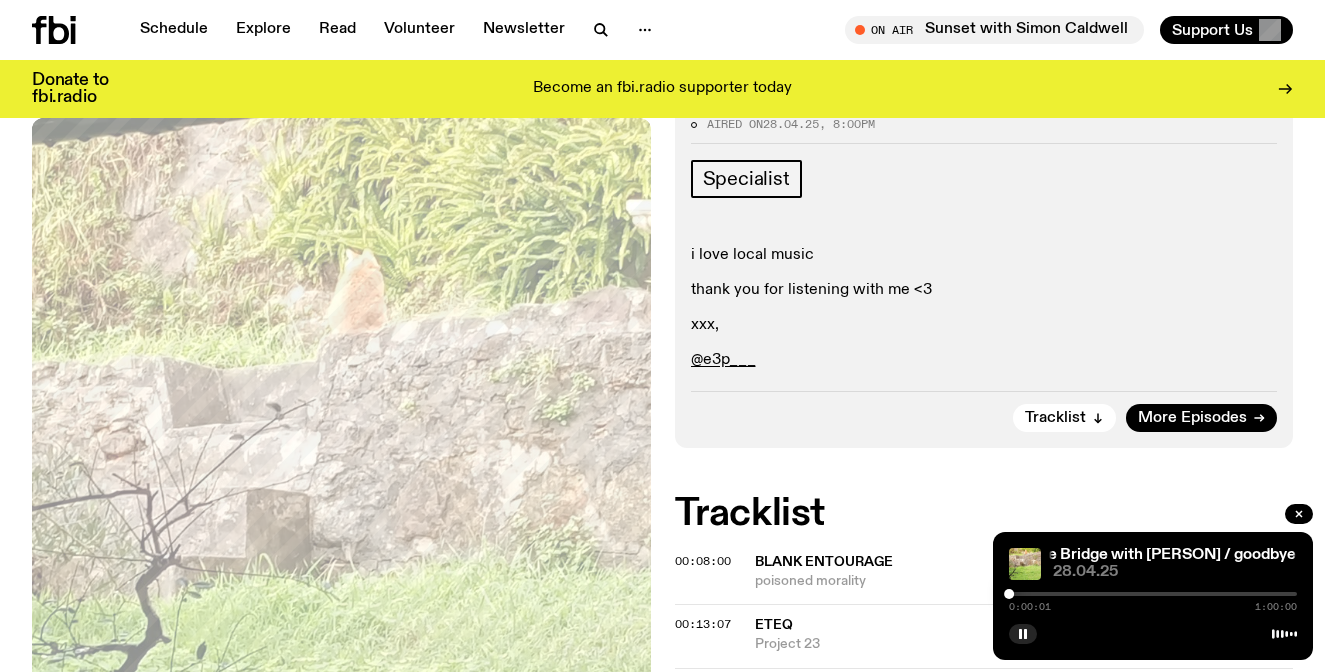 click at bounding box center [1009, 594] 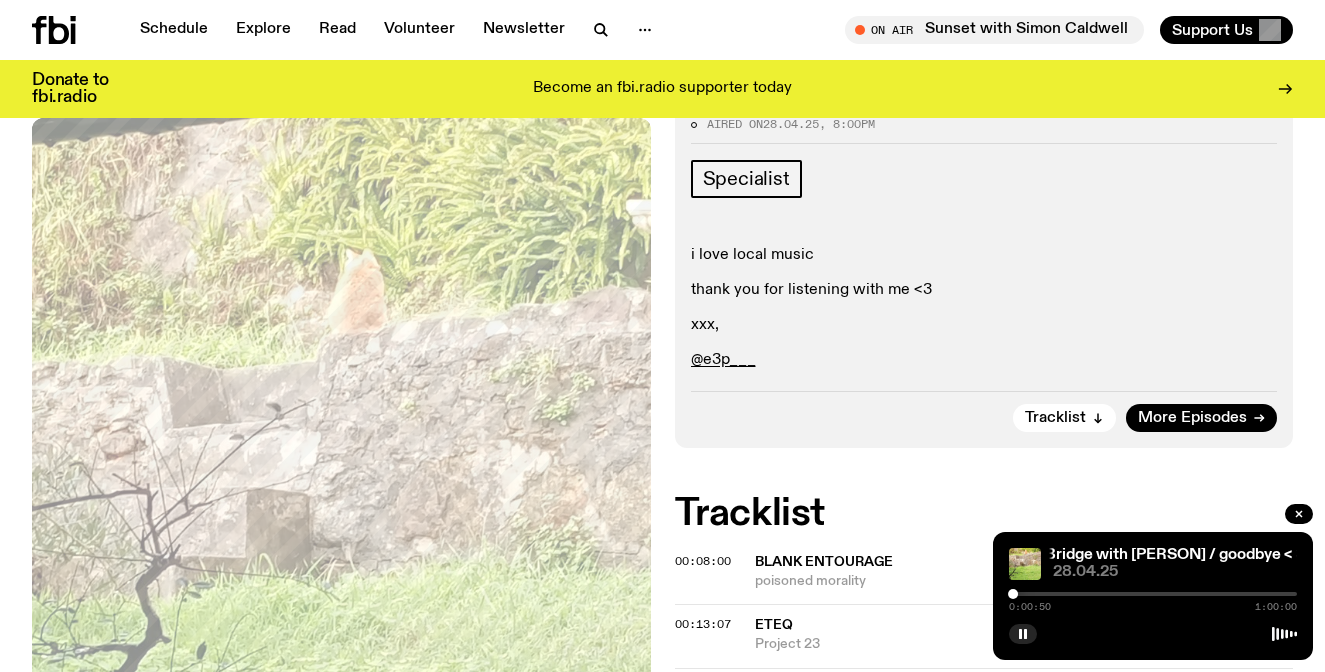 click at bounding box center [1013, 594] 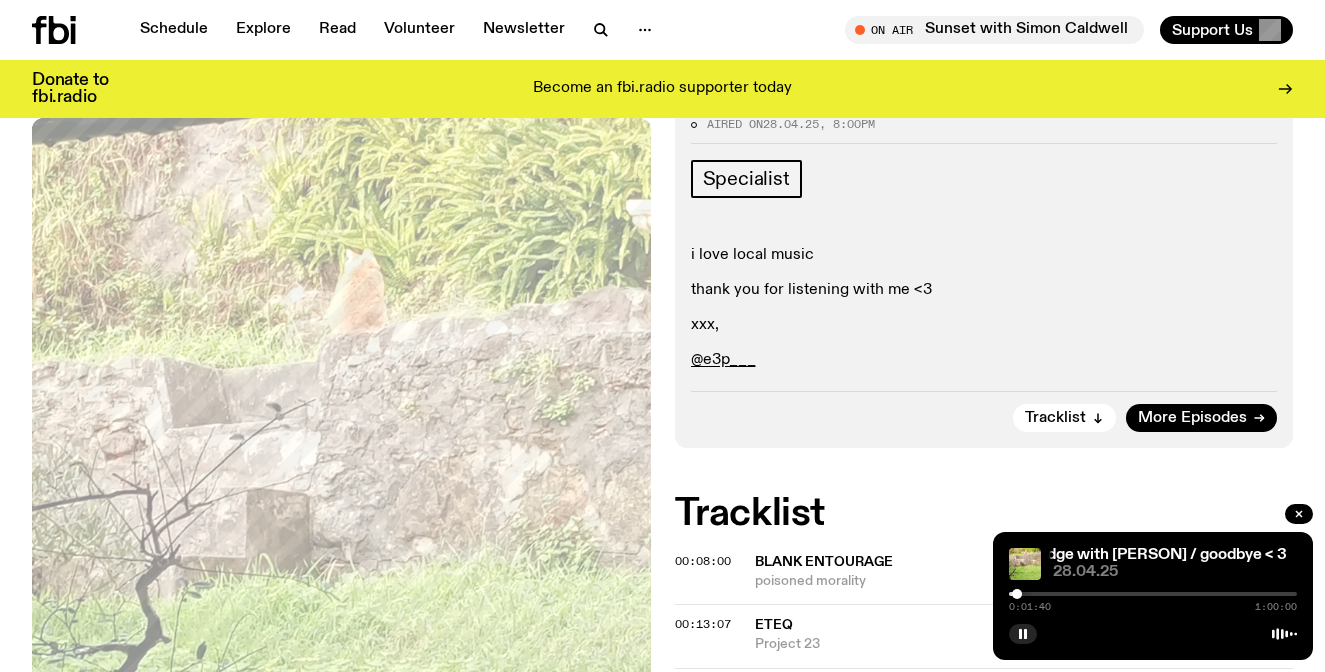 click at bounding box center (1153, 594) 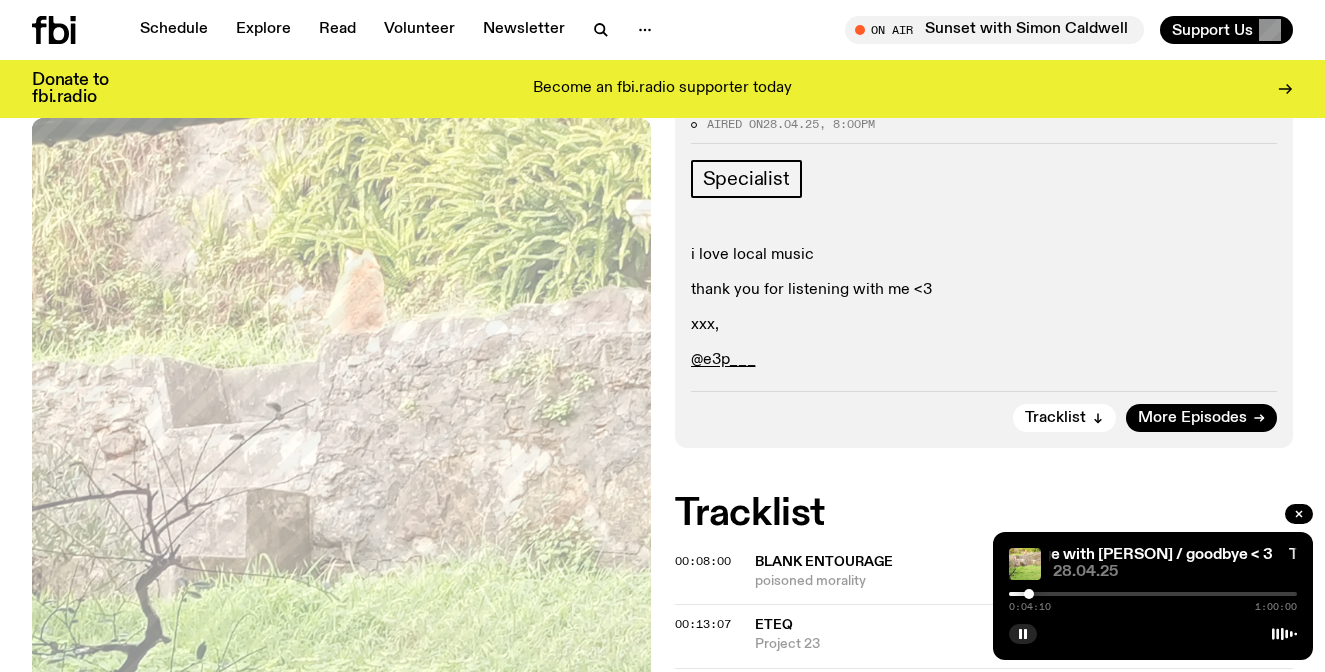 click at bounding box center [1153, 594] 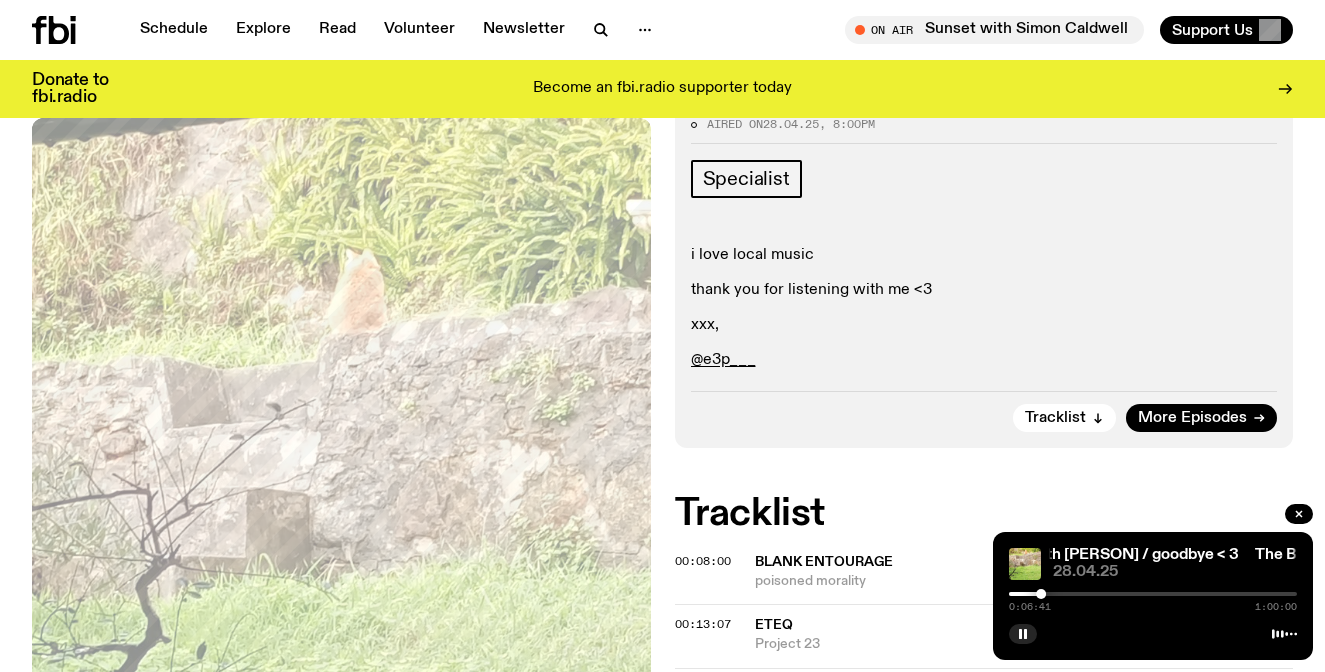 click at bounding box center [1041, 594] 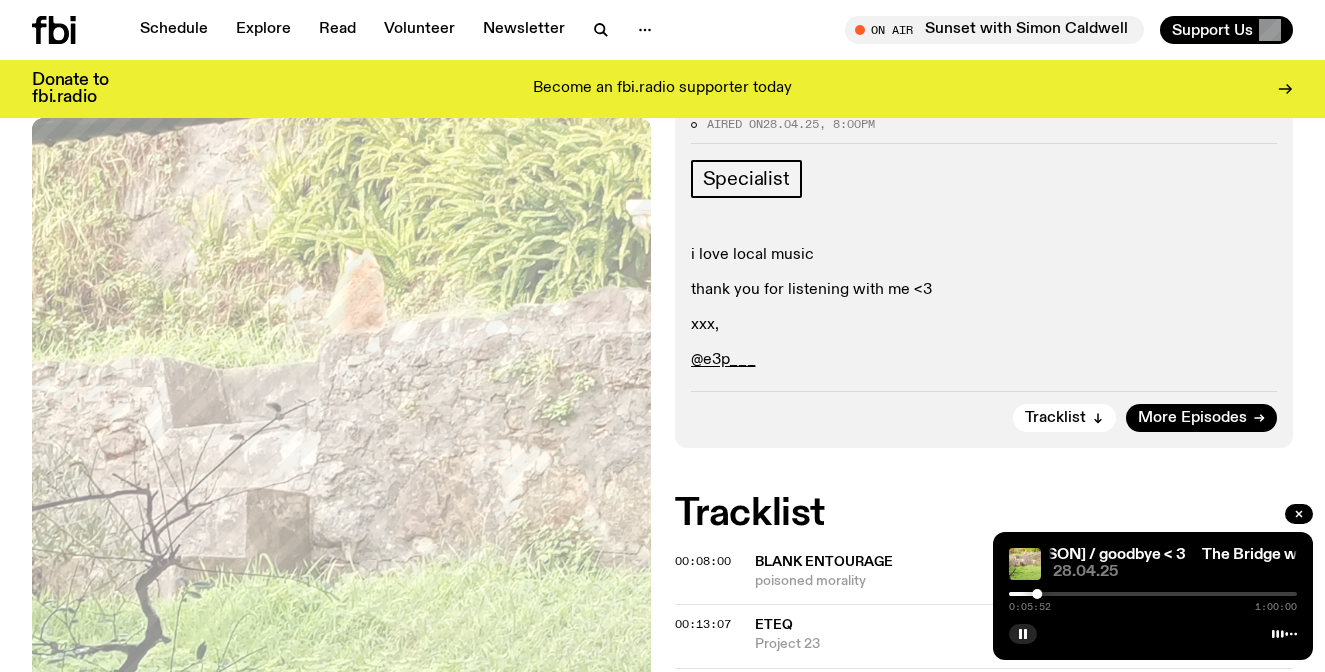 click at bounding box center [1037, 594] 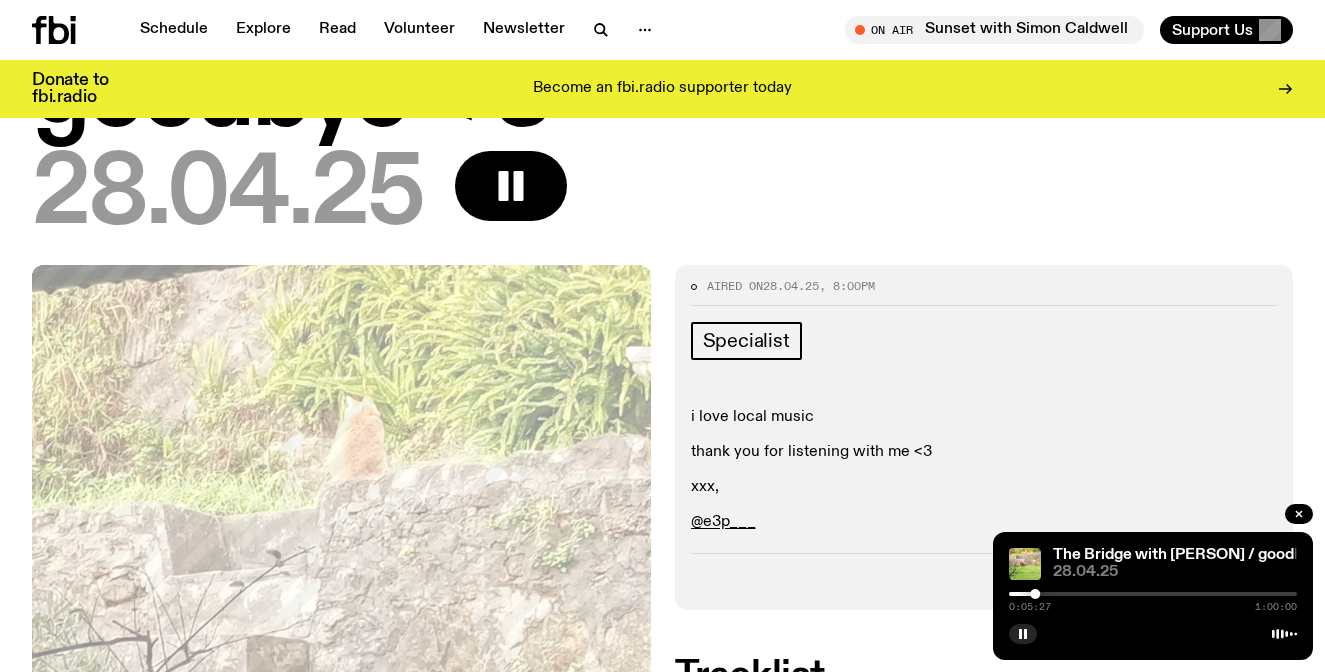 scroll, scrollTop: 109, scrollLeft: 0, axis: vertical 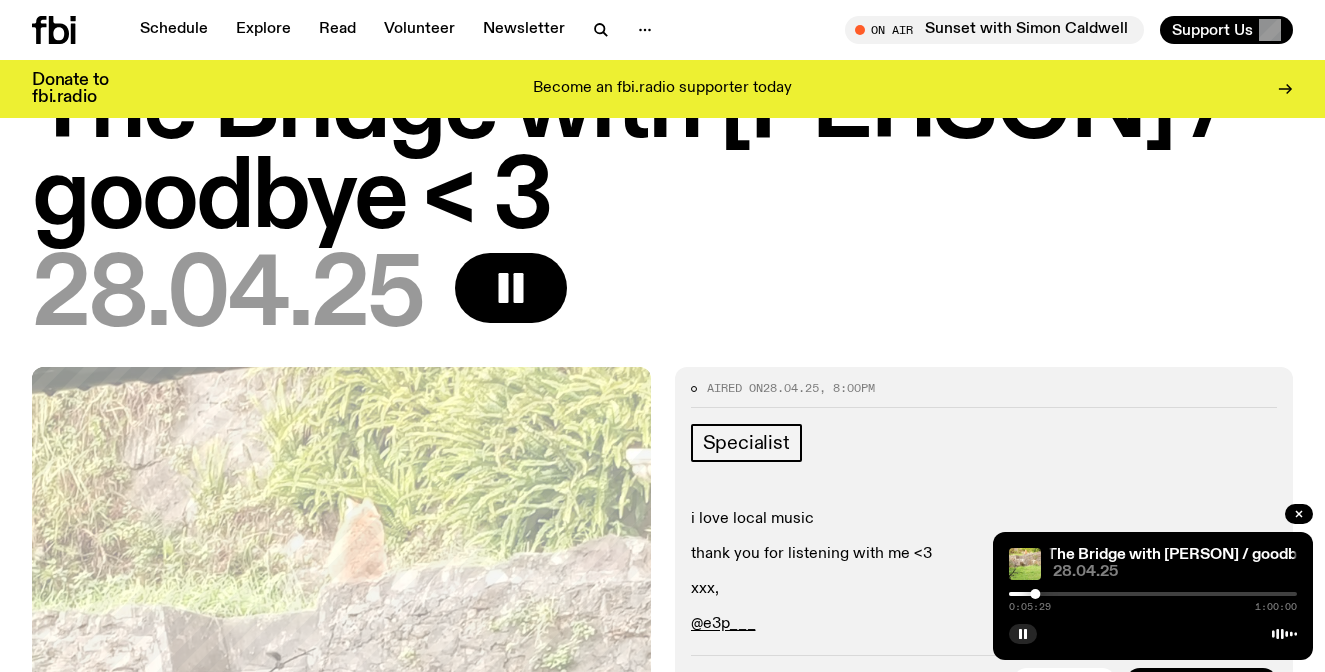 click at bounding box center (1035, 594) 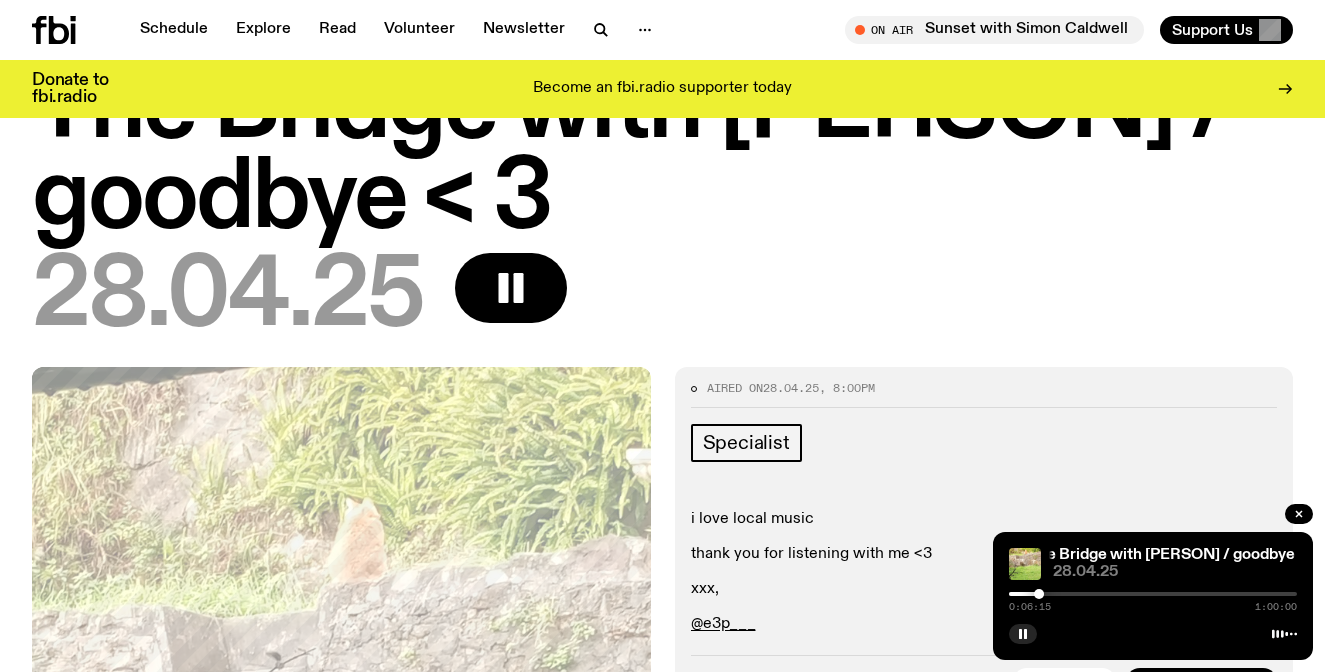click at bounding box center (1039, 594) 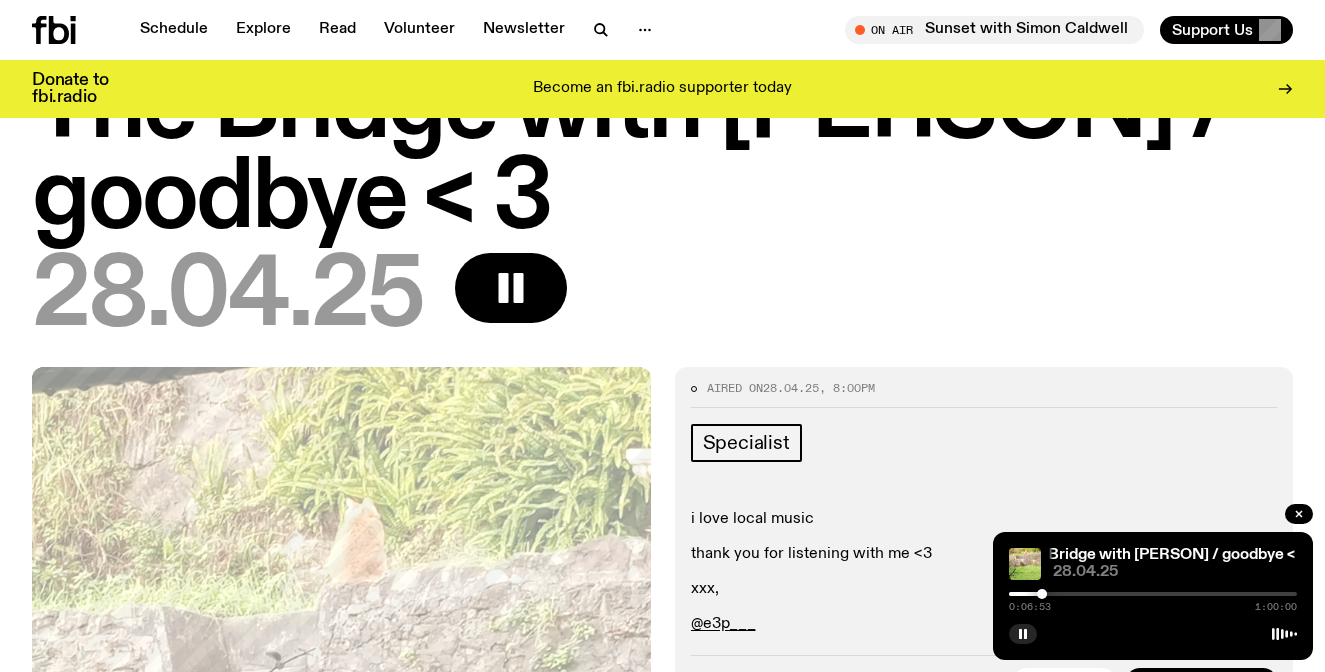 click at bounding box center (1153, 594) 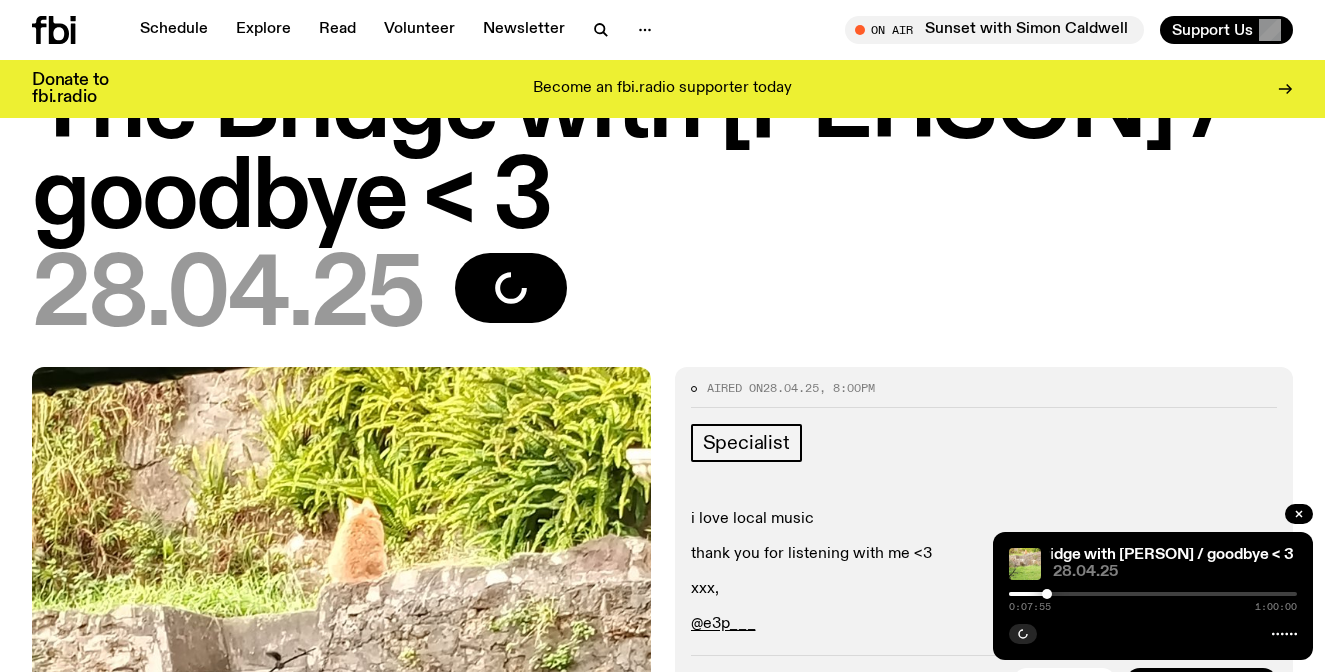 click at bounding box center (903, 594) 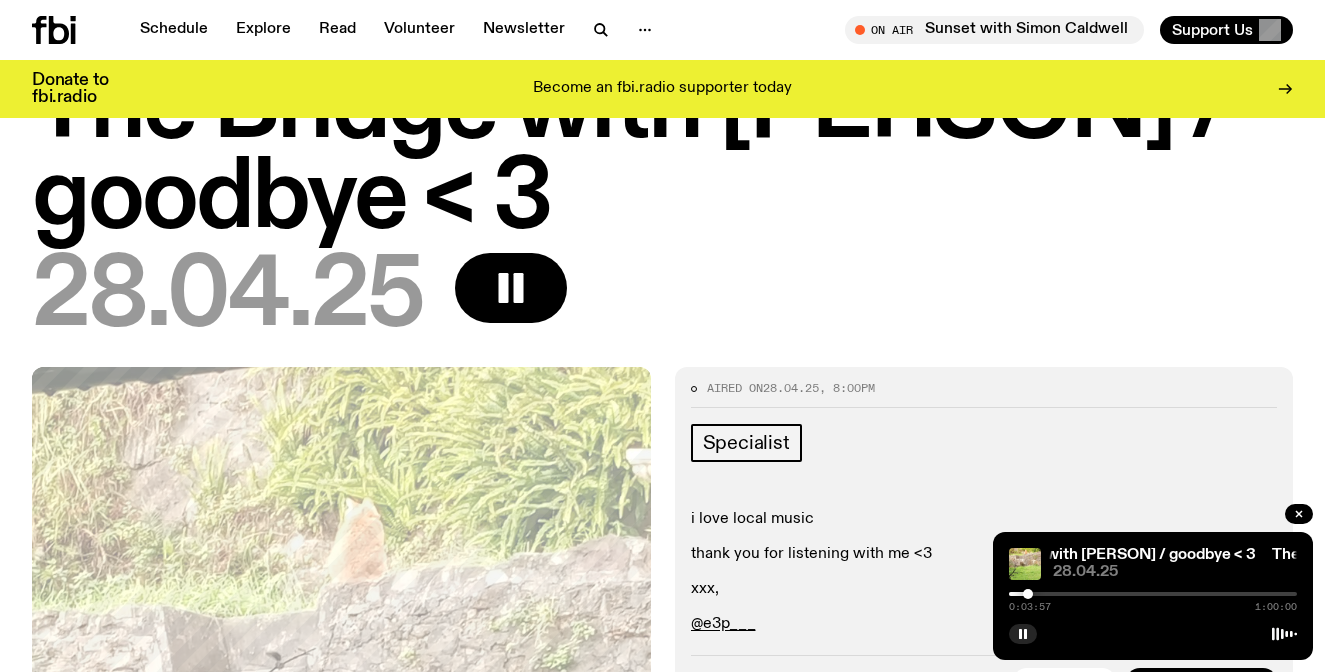 click at bounding box center (1028, 594) 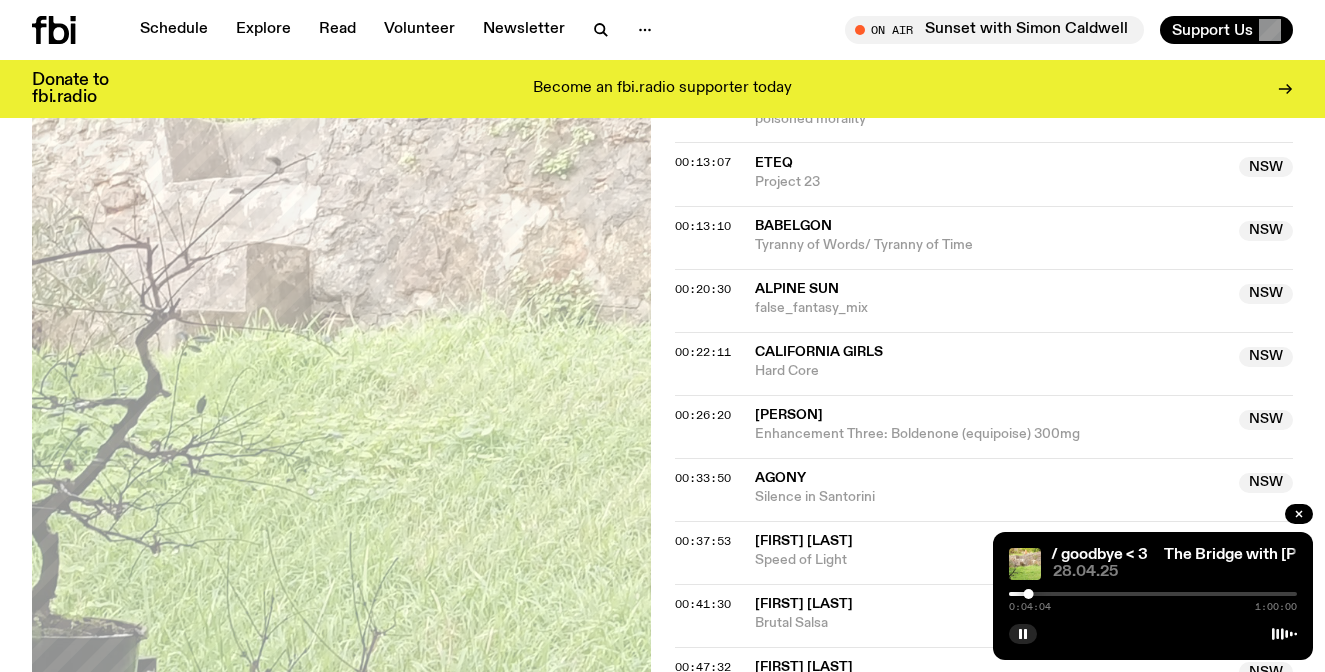 scroll, scrollTop: 643, scrollLeft: 0, axis: vertical 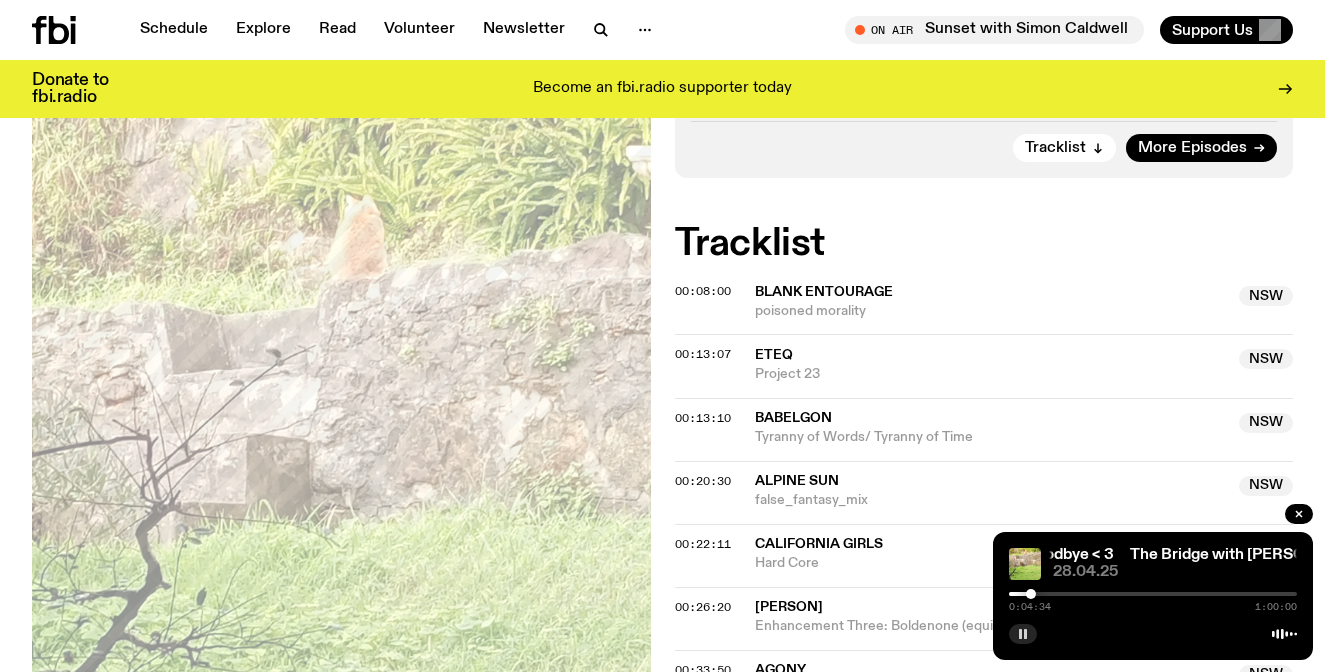 click at bounding box center [1023, 634] 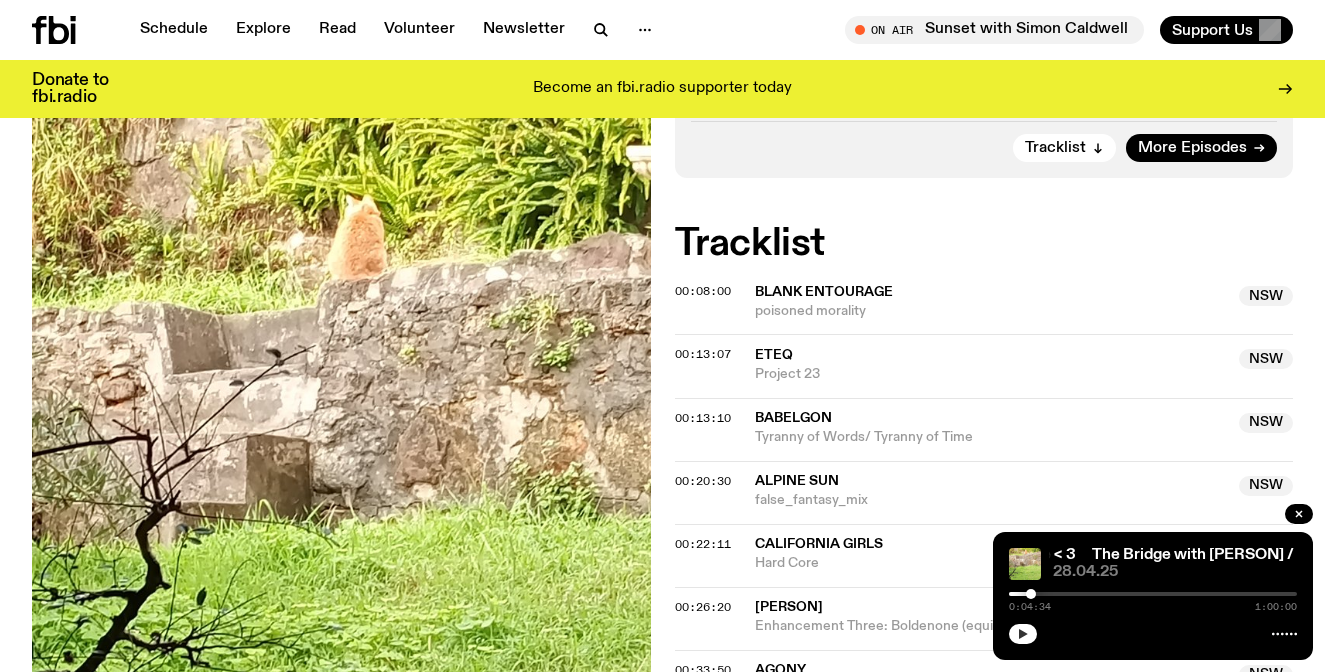 click 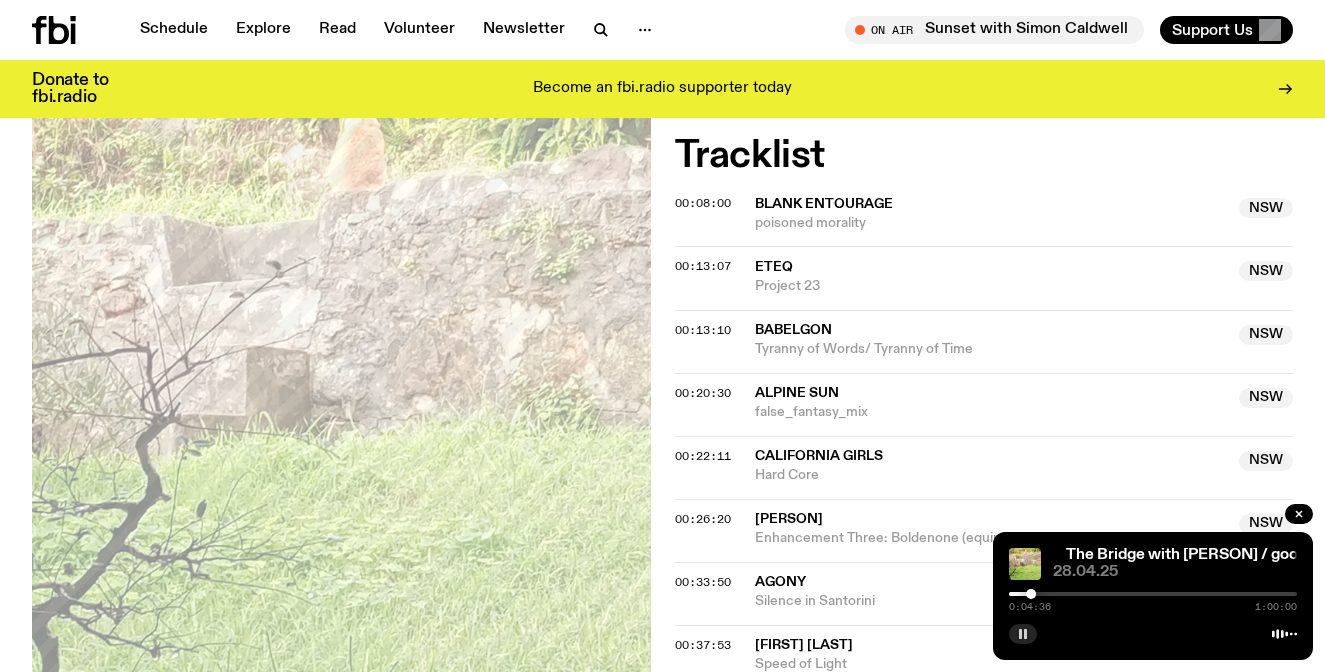 scroll, scrollTop: 920, scrollLeft: 0, axis: vertical 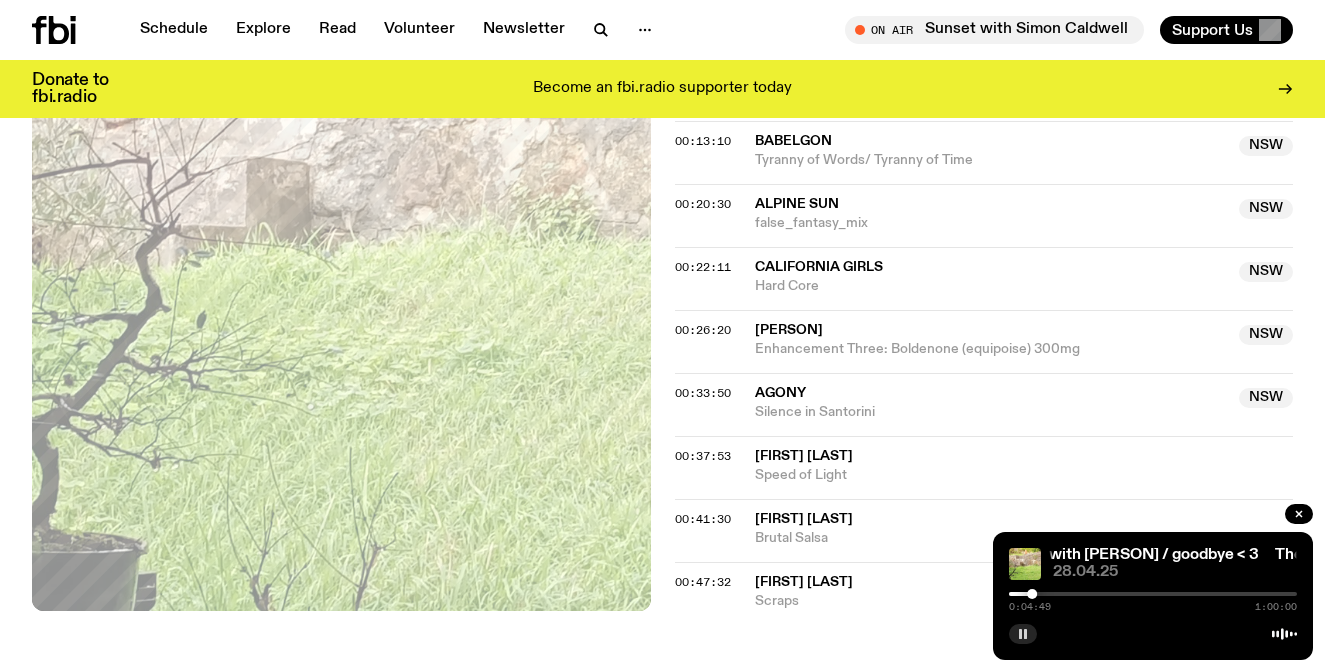 click 